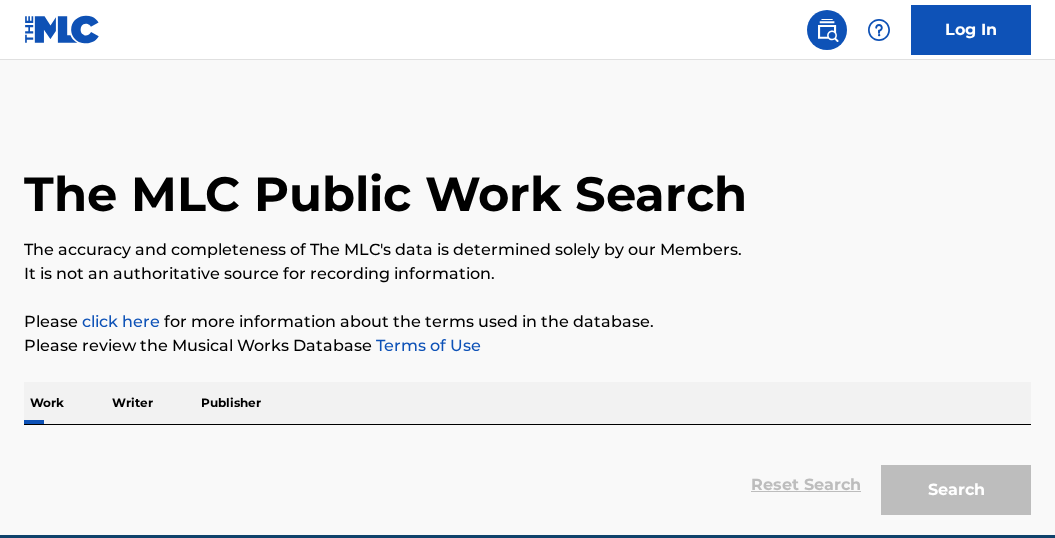 scroll, scrollTop: 0, scrollLeft: 0, axis: both 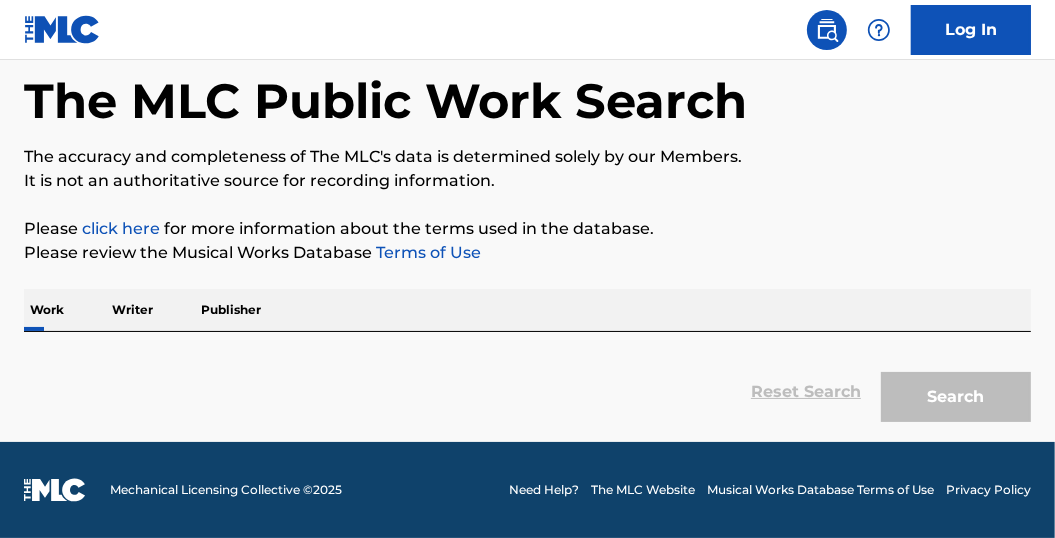 click on "Writer" at bounding box center (132, 310) 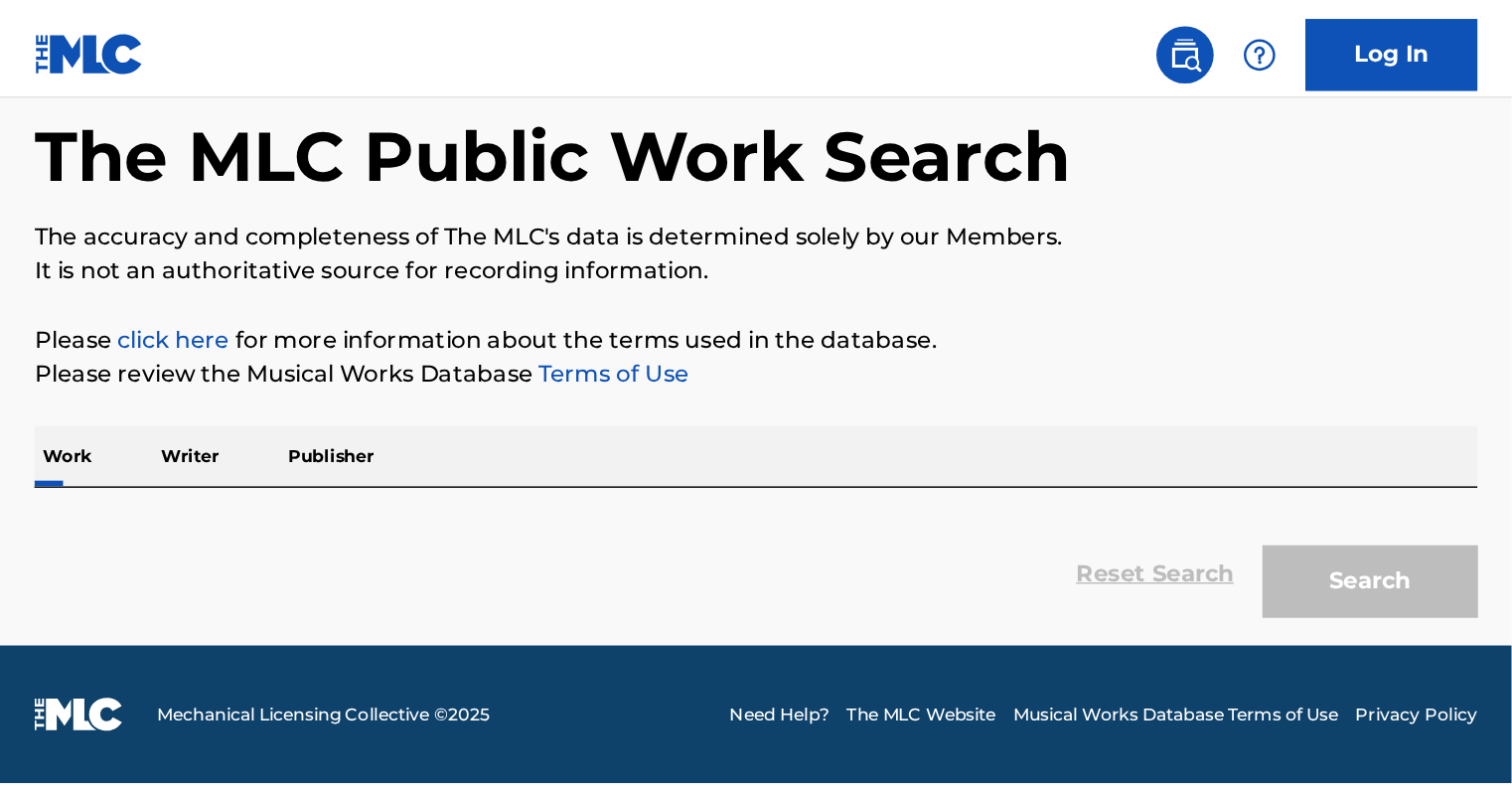 scroll, scrollTop: 0, scrollLeft: 0, axis: both 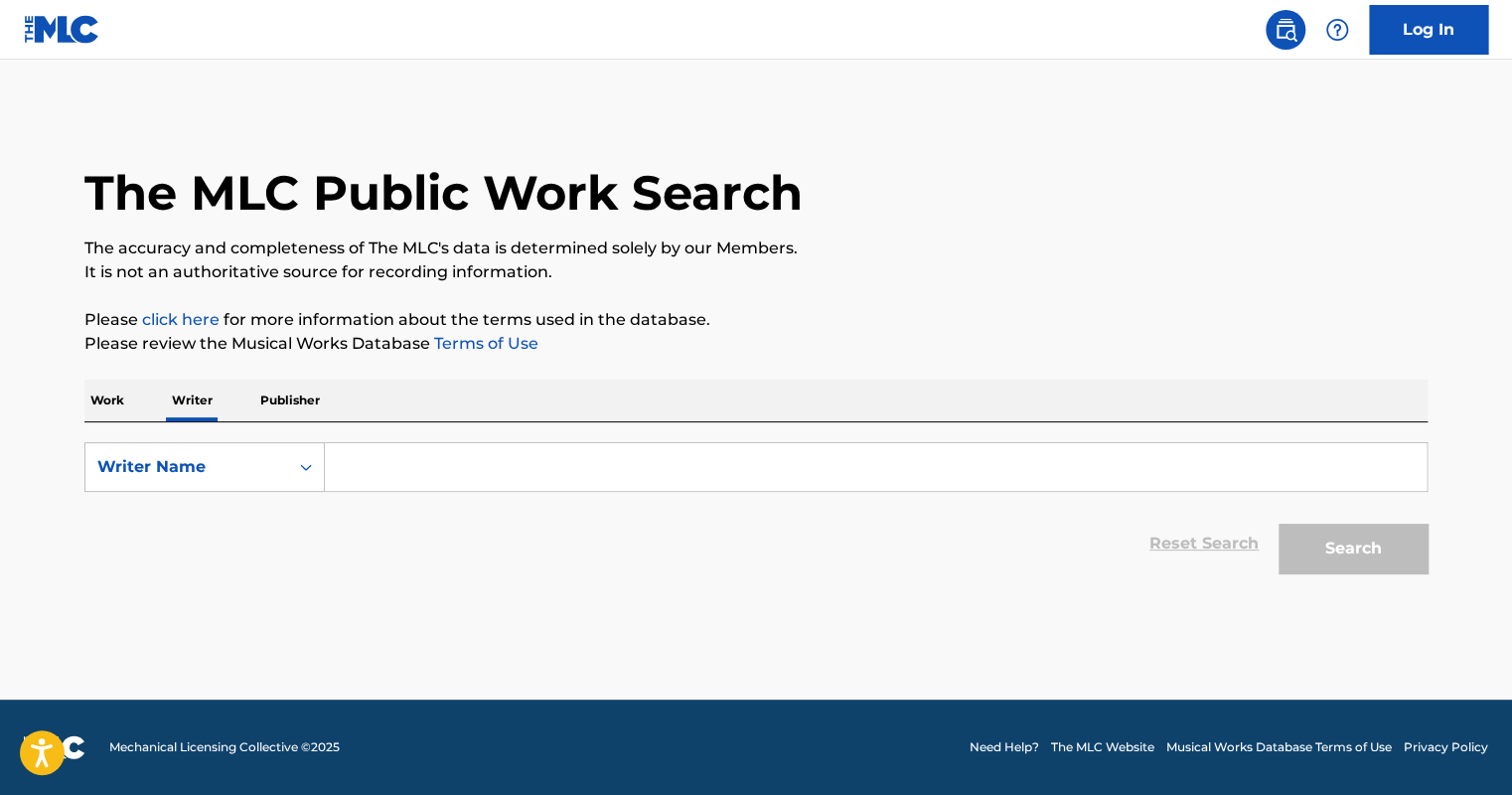 click at bounding box center (875, 467) 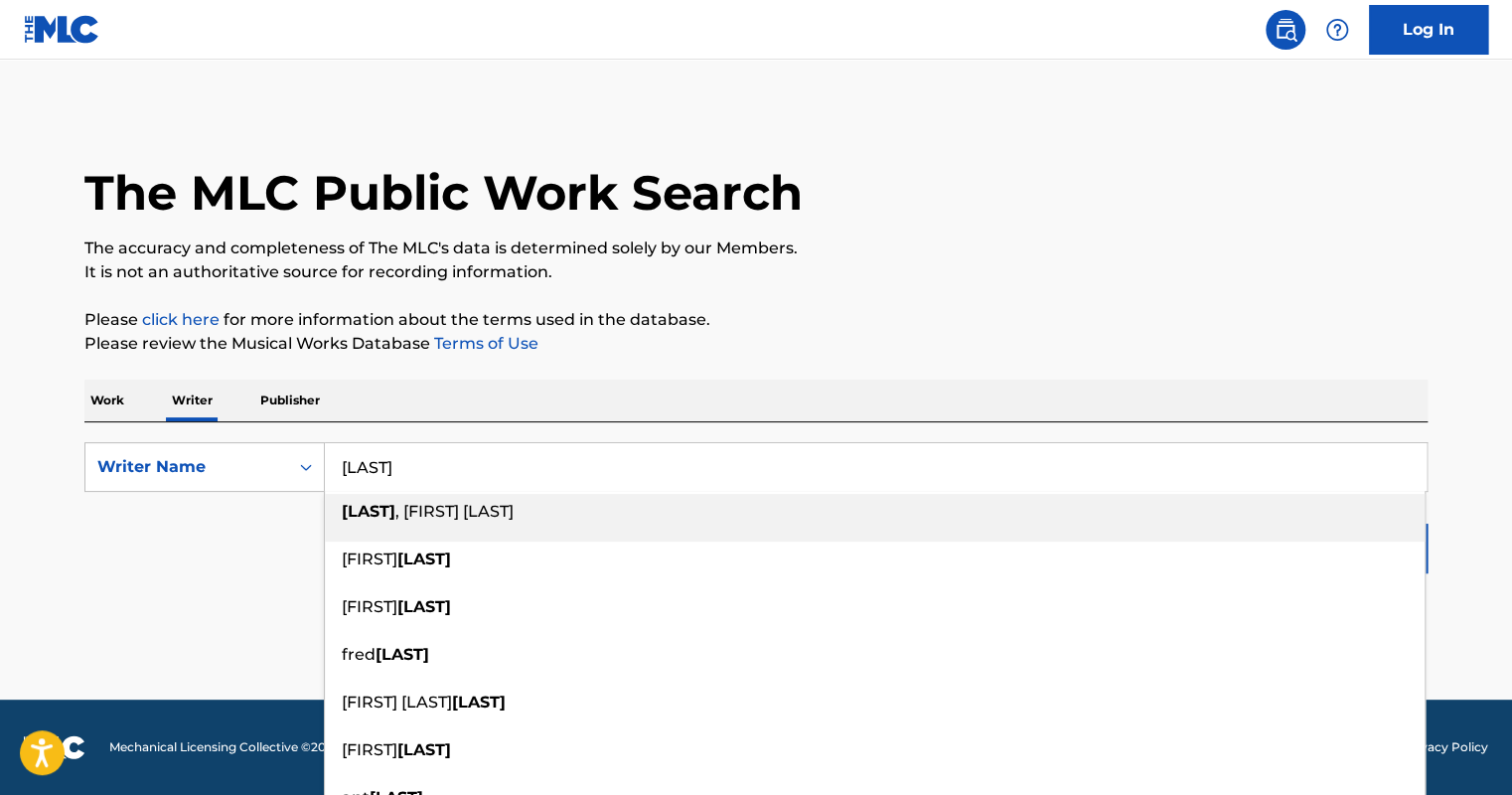 type on "[LAST]" 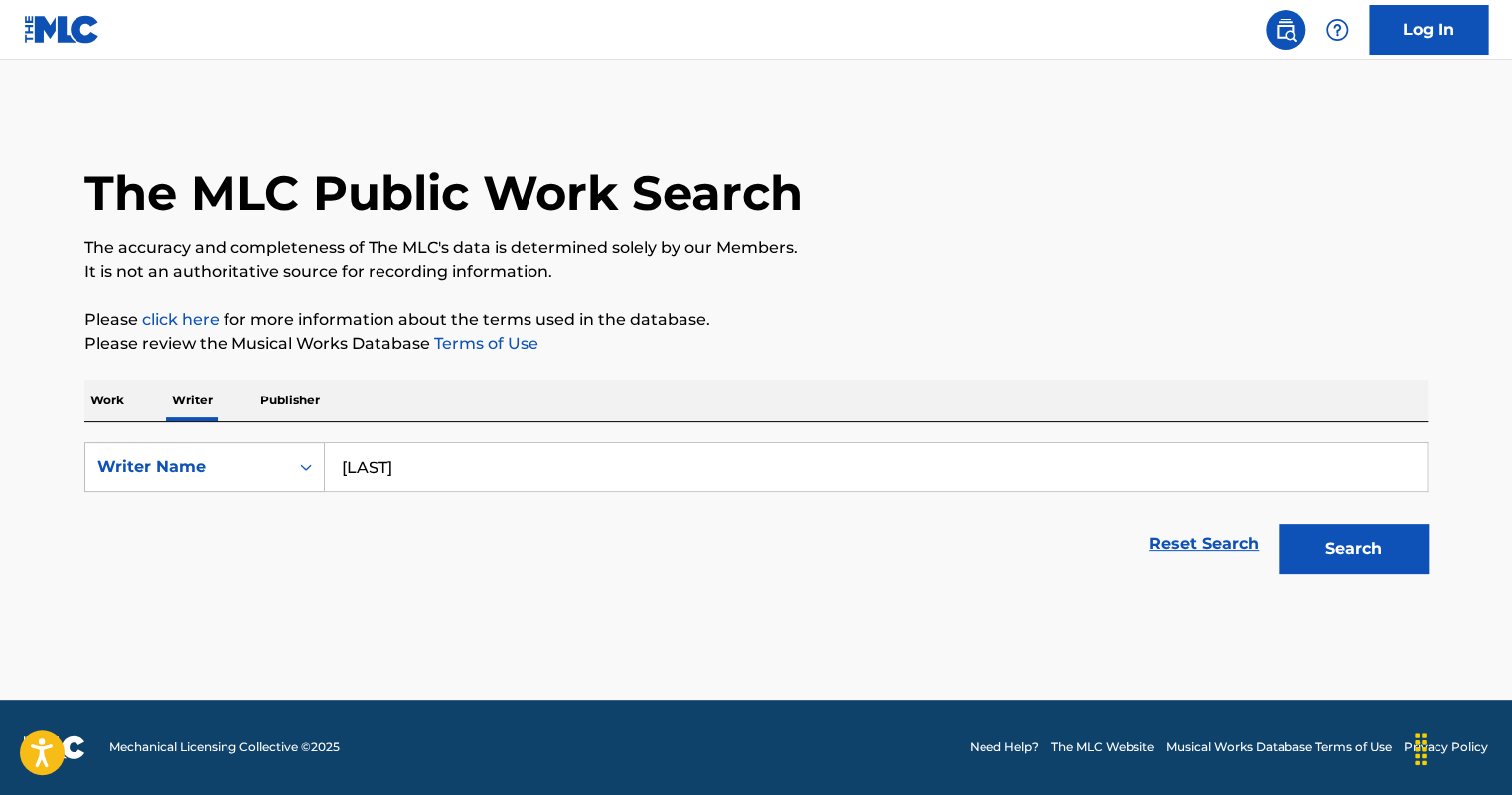 click on "Search" at bounding box center [1353, 549] 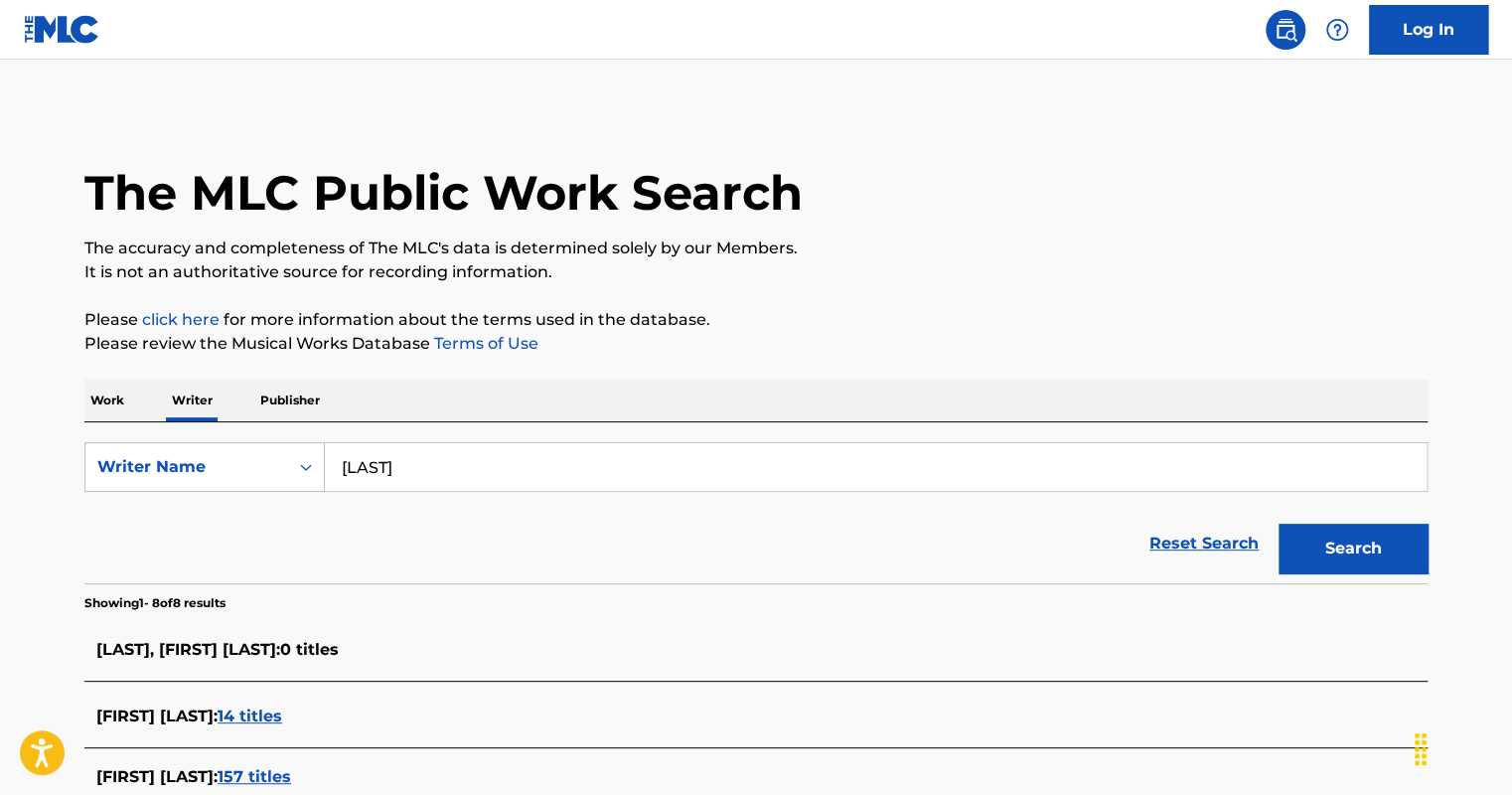 click on "Work" at bounding box center (107, 400) 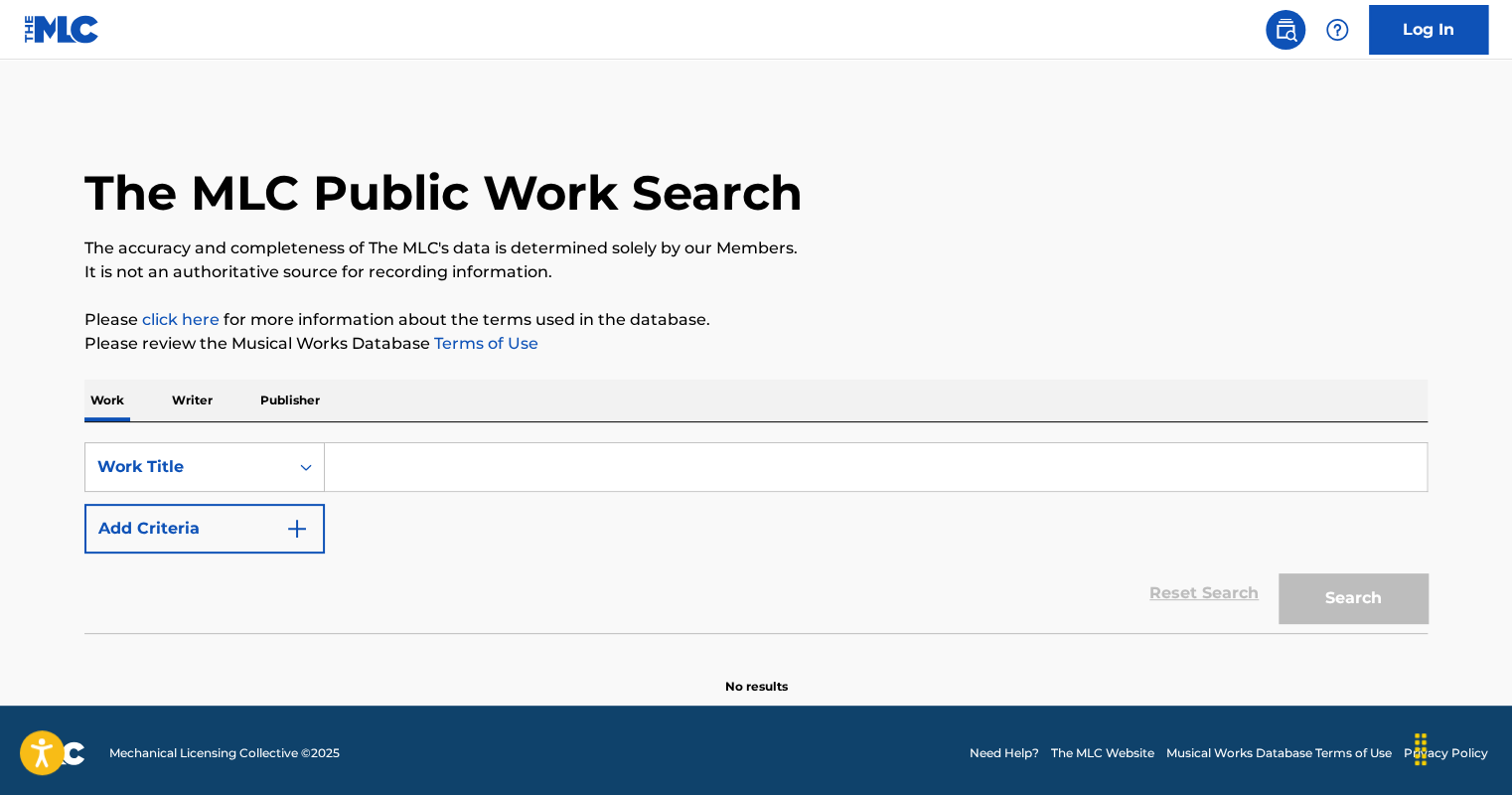 click at bounding box center [297, 529] 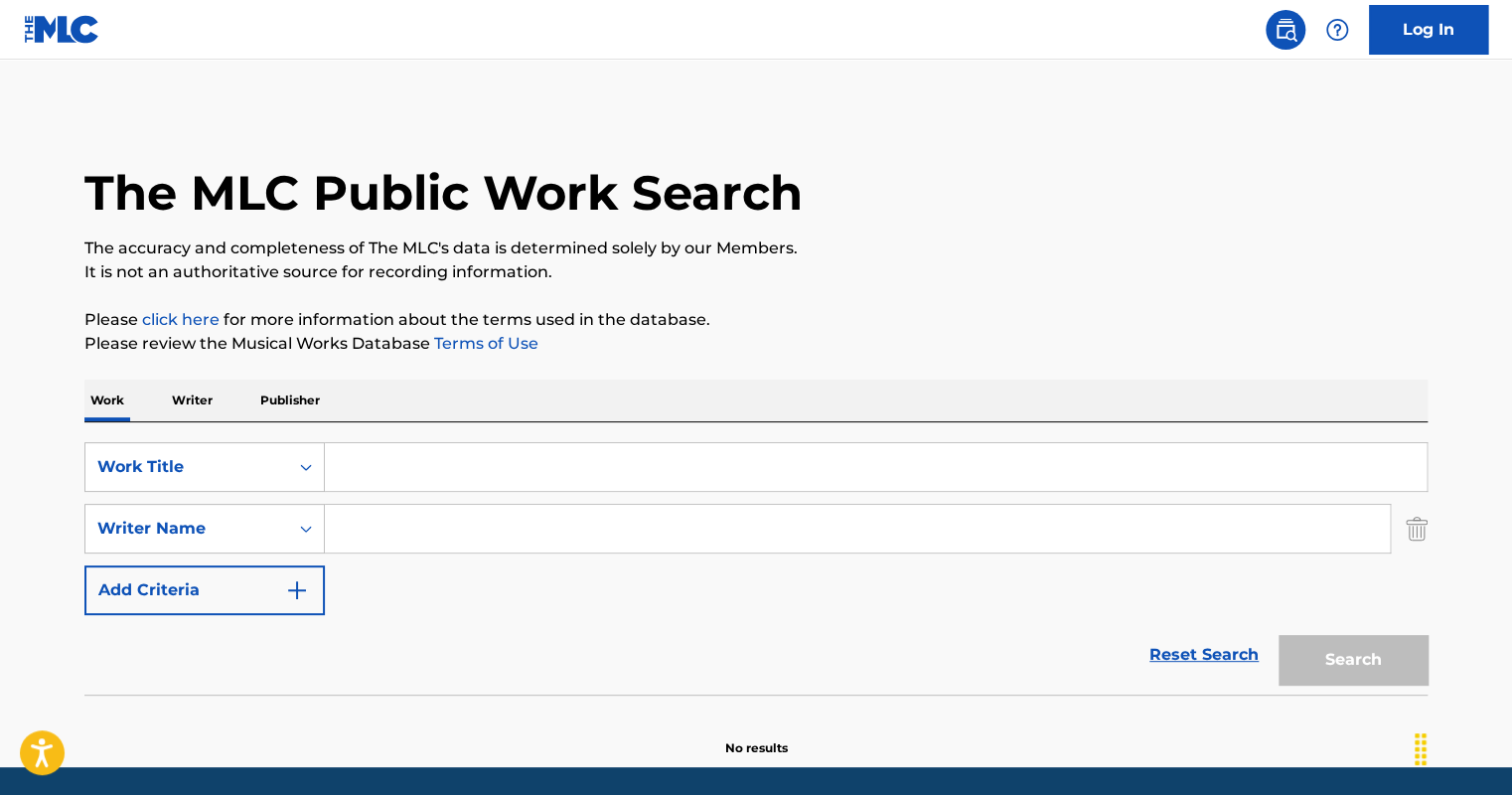 click at bounding box center (875, 467) 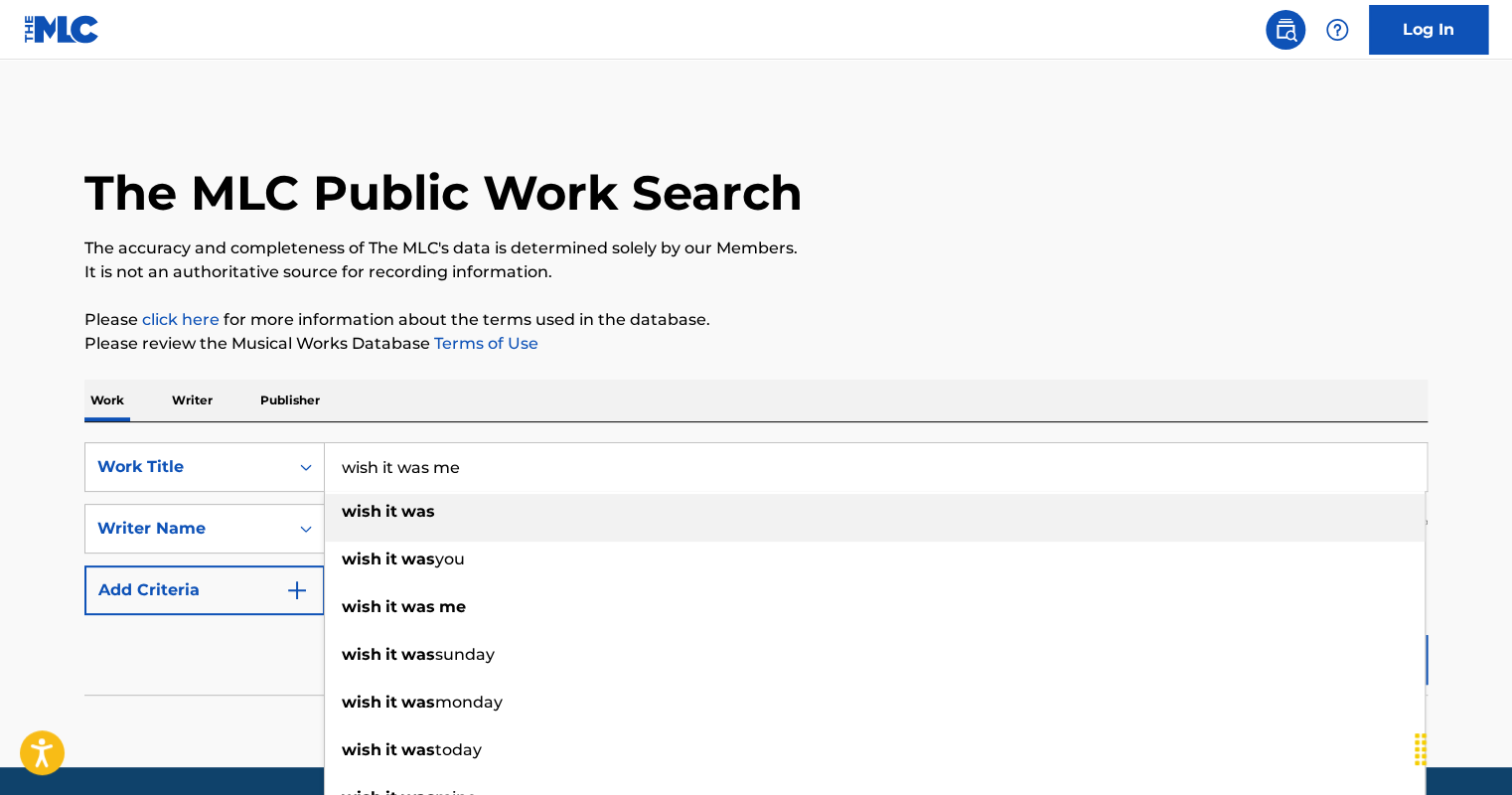 type on "wish it was me" 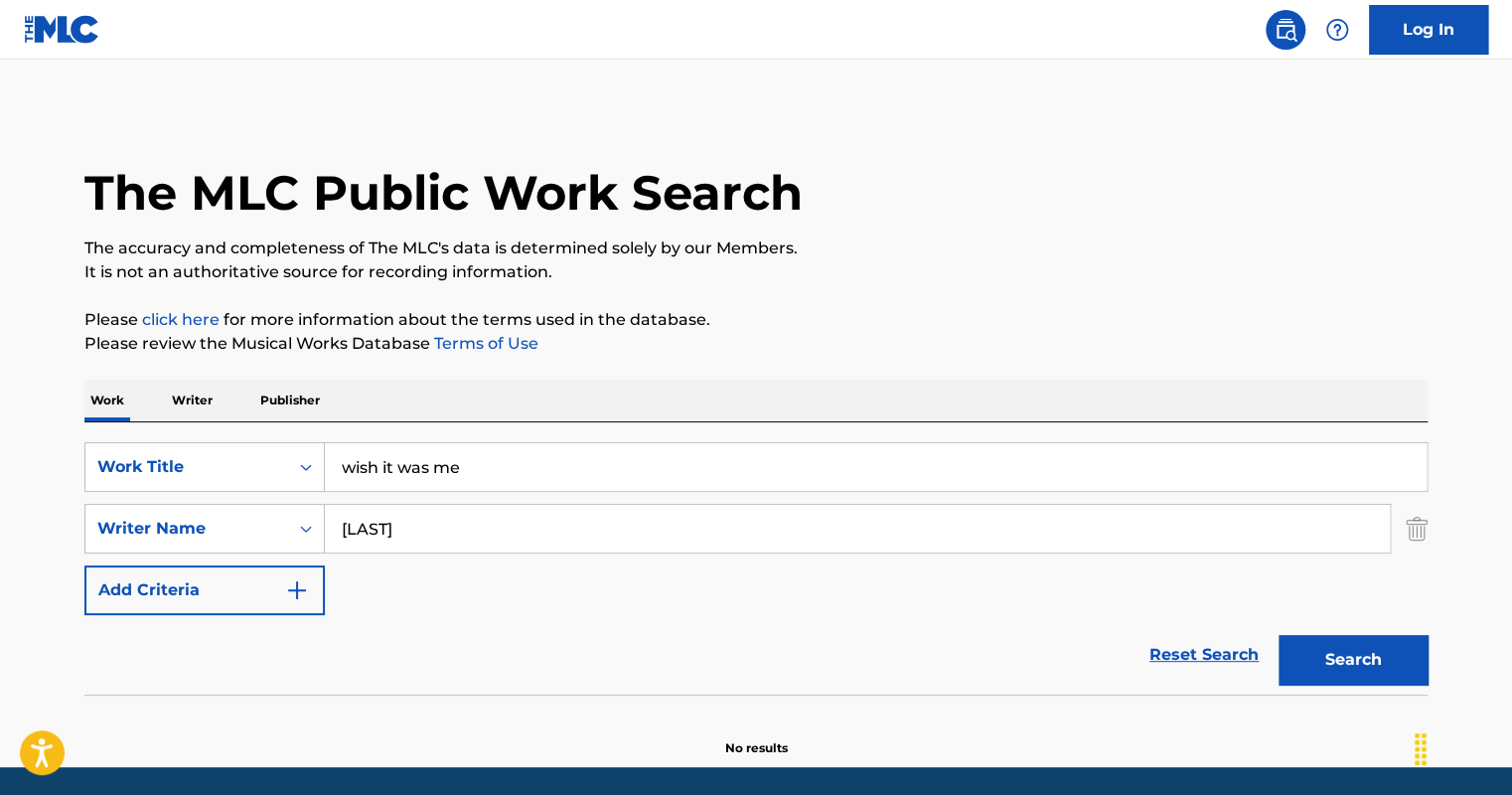 type on "[LAST]" 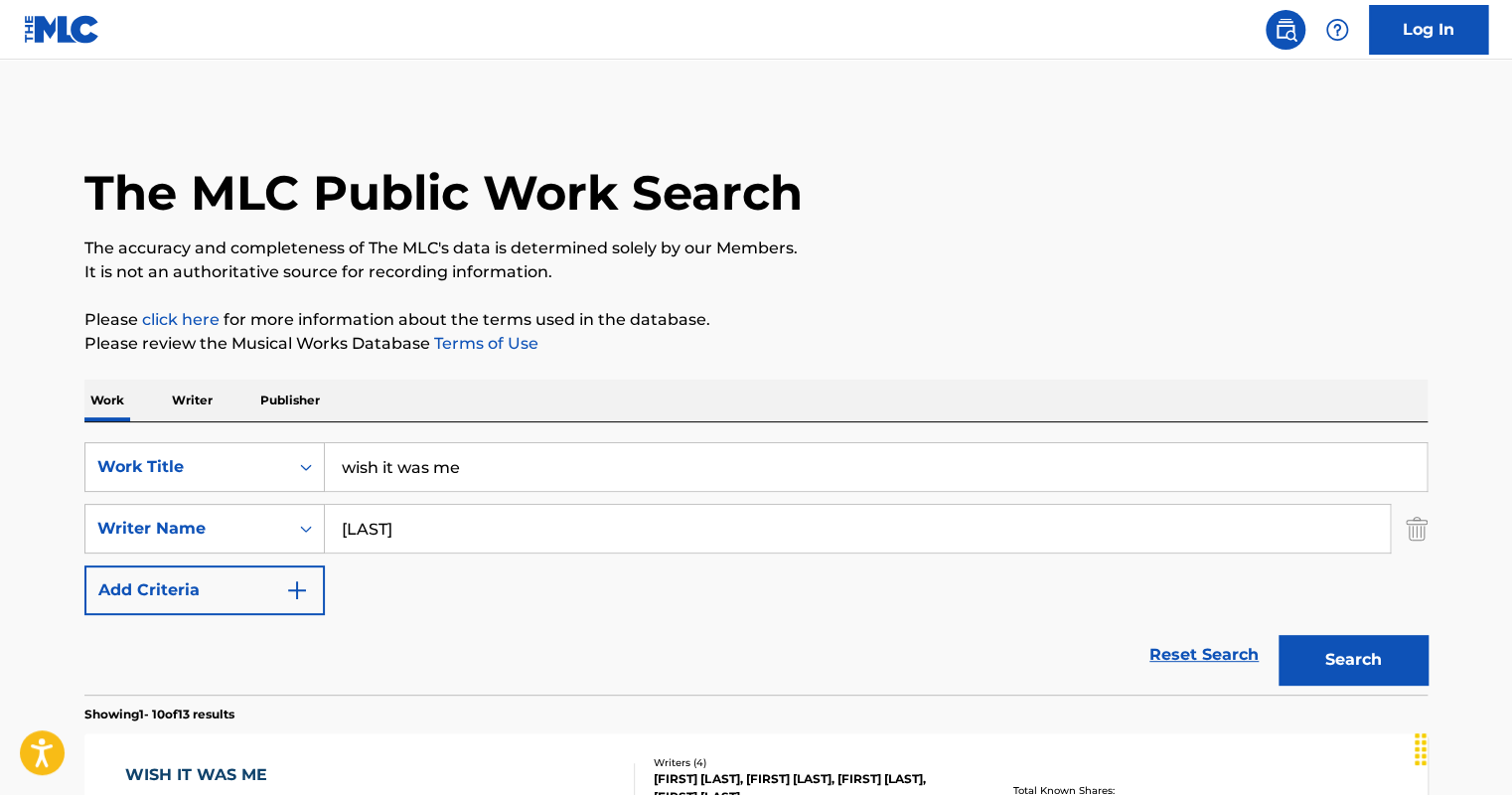 scroll, scrollTop: 202, scrollLeft: 0, axis: vertical 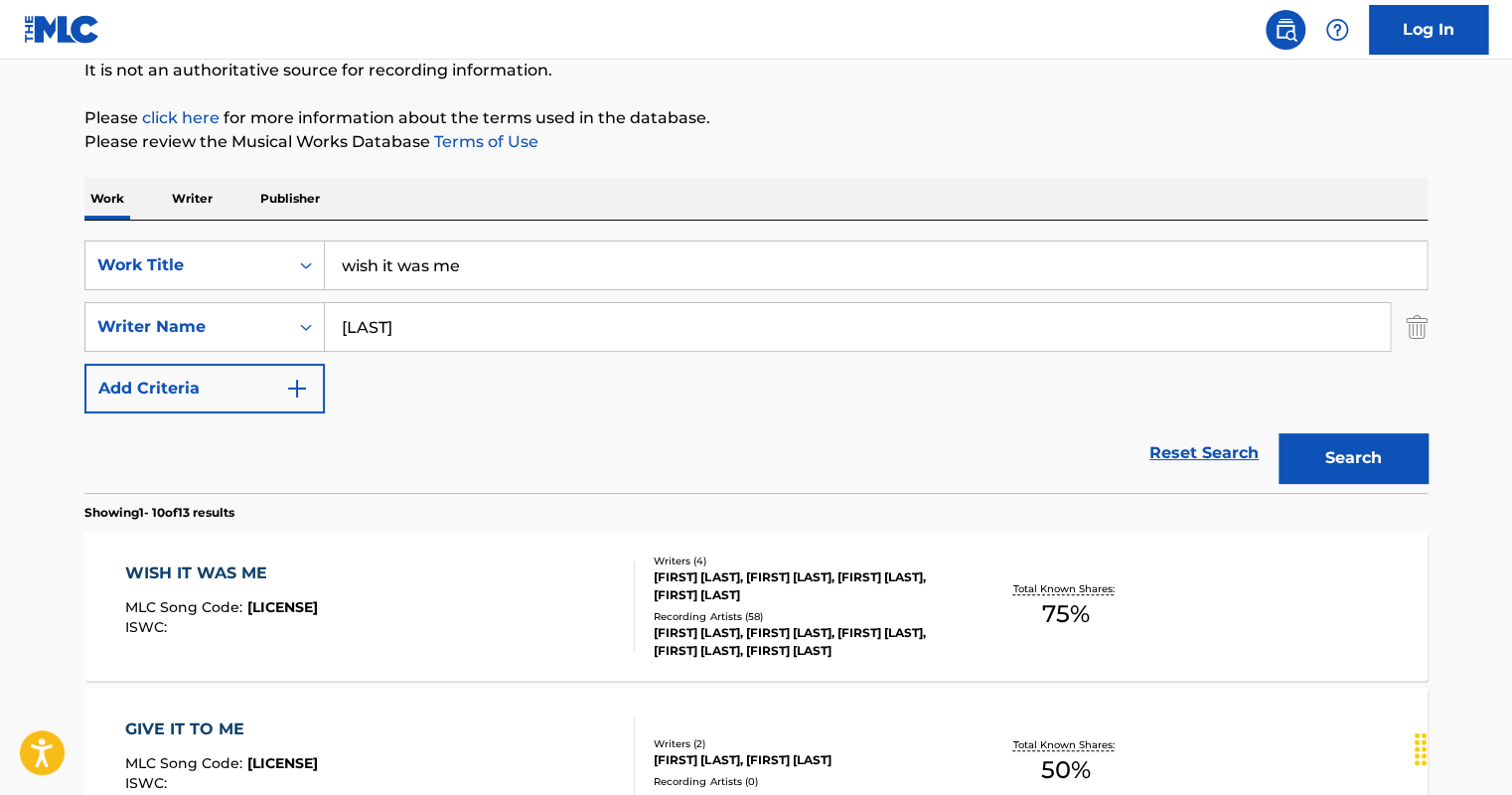 click on "Recording Artists ( 58 )" at bounding box center (804, 616) 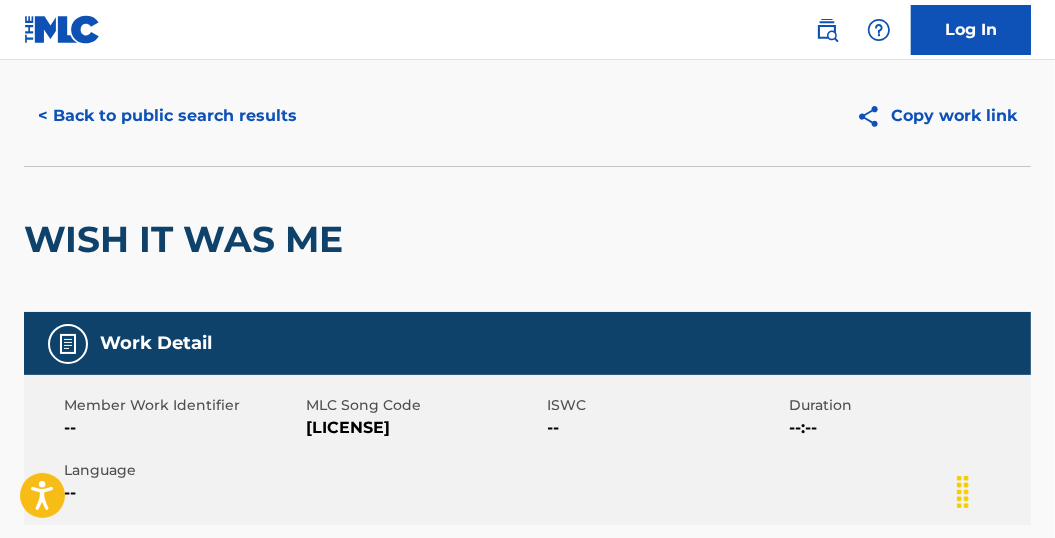 scroll, scrollTop: 0, scrollLeft: 0, axis: both 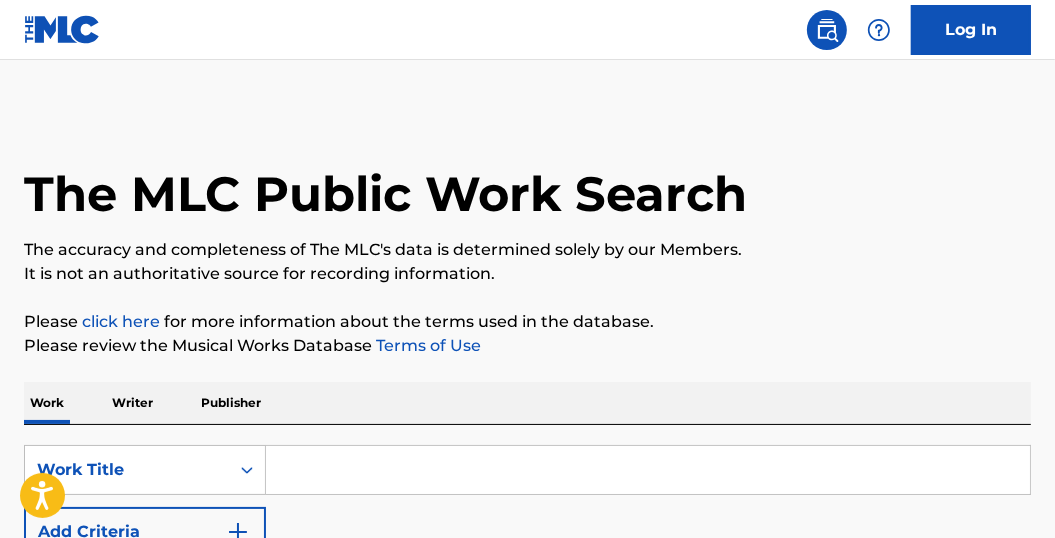 click at bounding box center (648, 470) 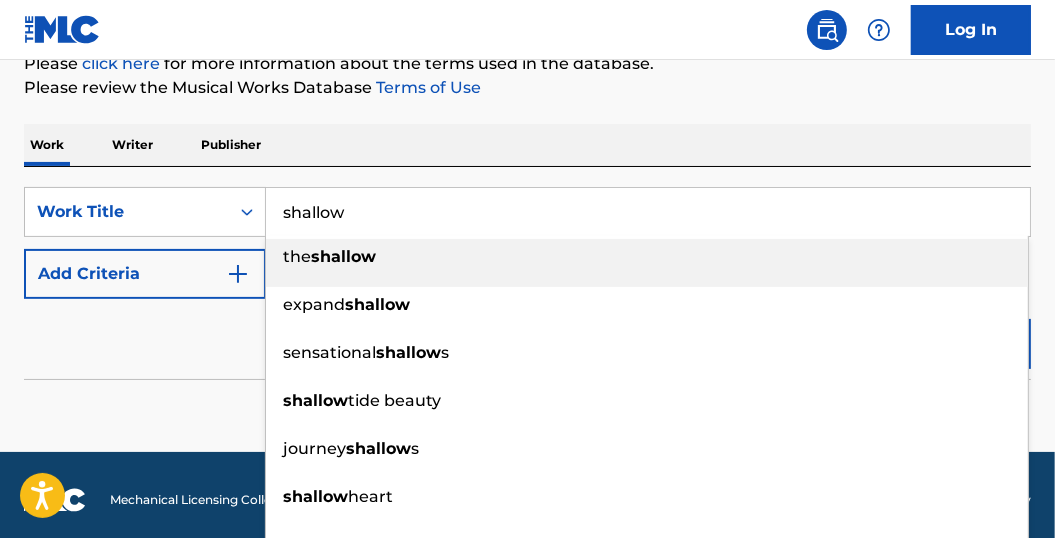 scroll, scrollTop: 256, scrollLeft: 0, axis: vertical 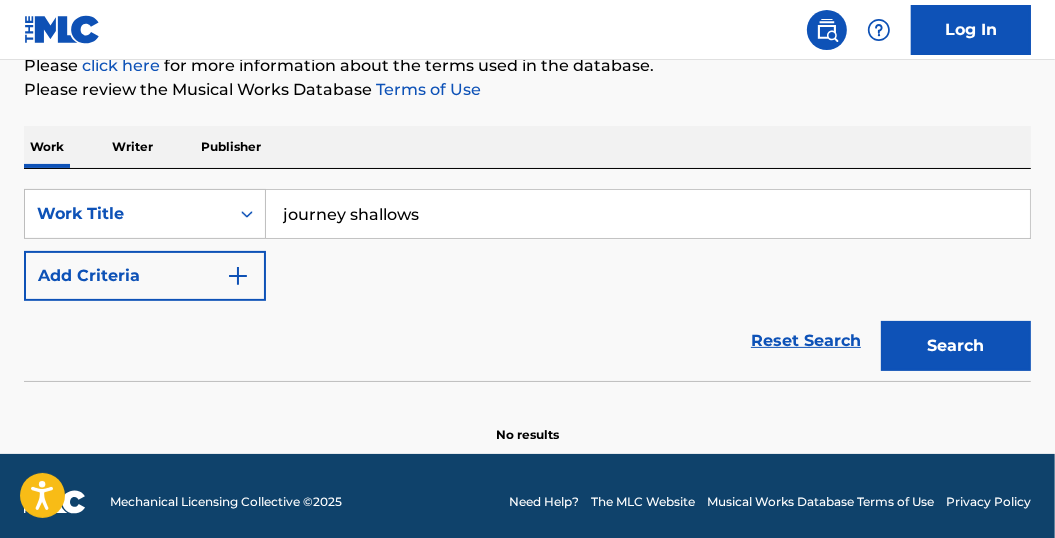 type on "journey shallows" 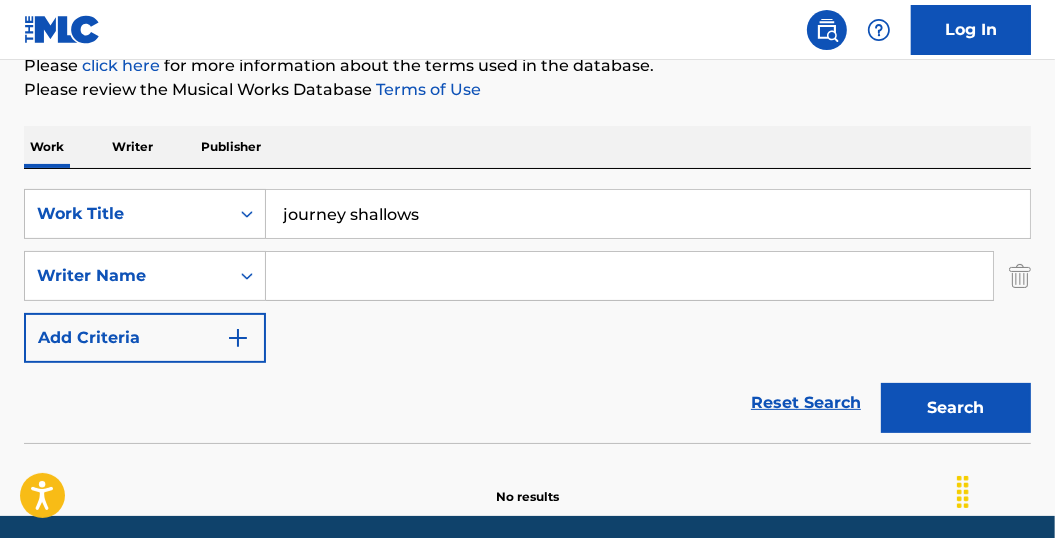 click at bounding box center (629, 276) 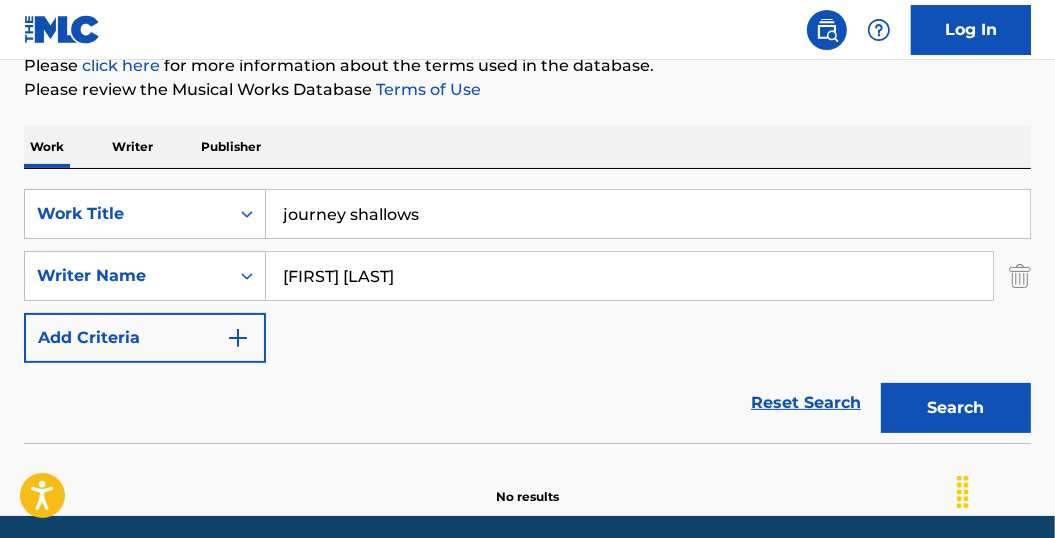 type on "anthony rossomando" 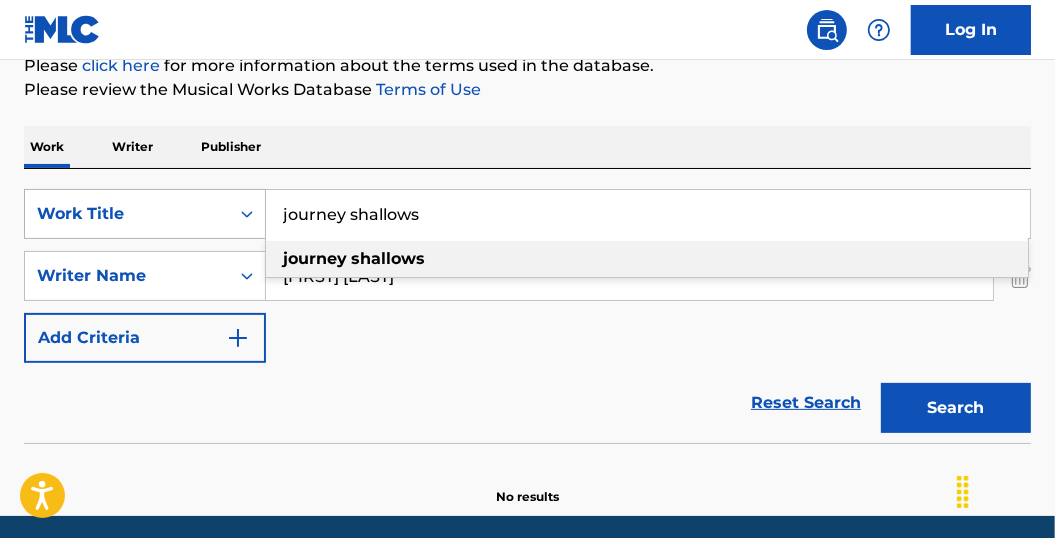 drag, startPoint x: 440, startPoint y: 218, endPoint x: 212, endPoint y: 189, distance: 229.8369 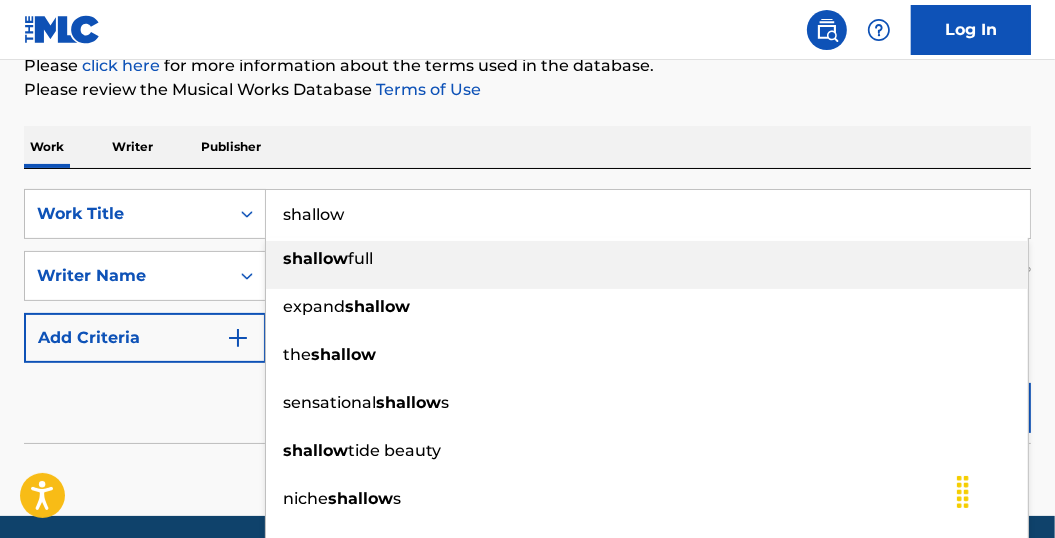 type on "shallow" 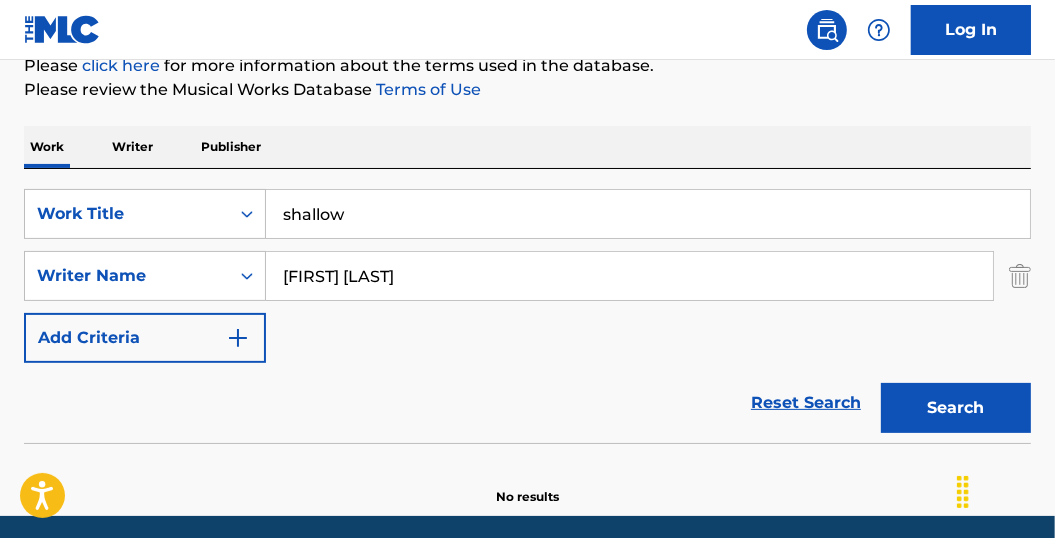 click on "Work Writer Publisher" at bounding box center (527, 147) 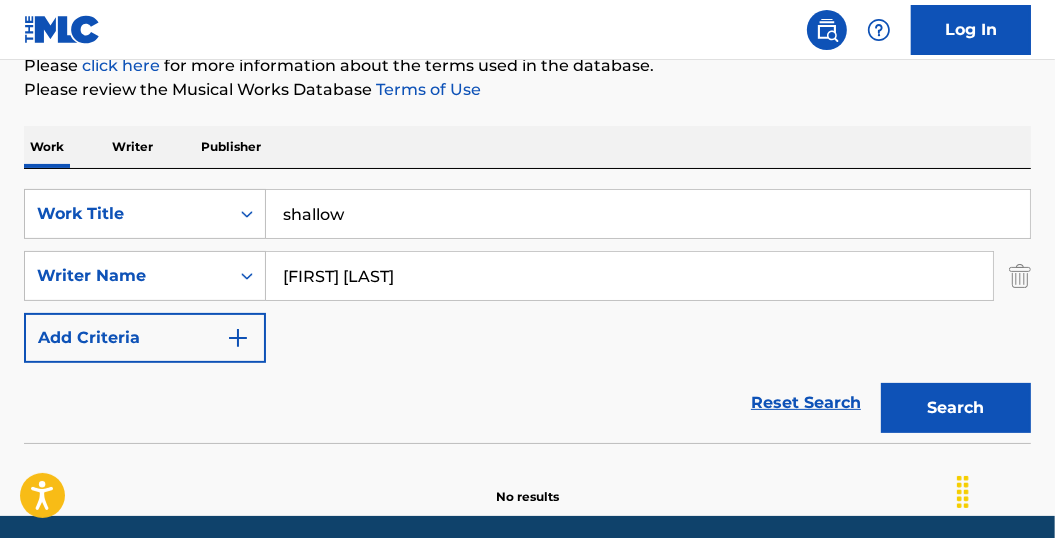 click on "Search" at bounding box center (956, 408) 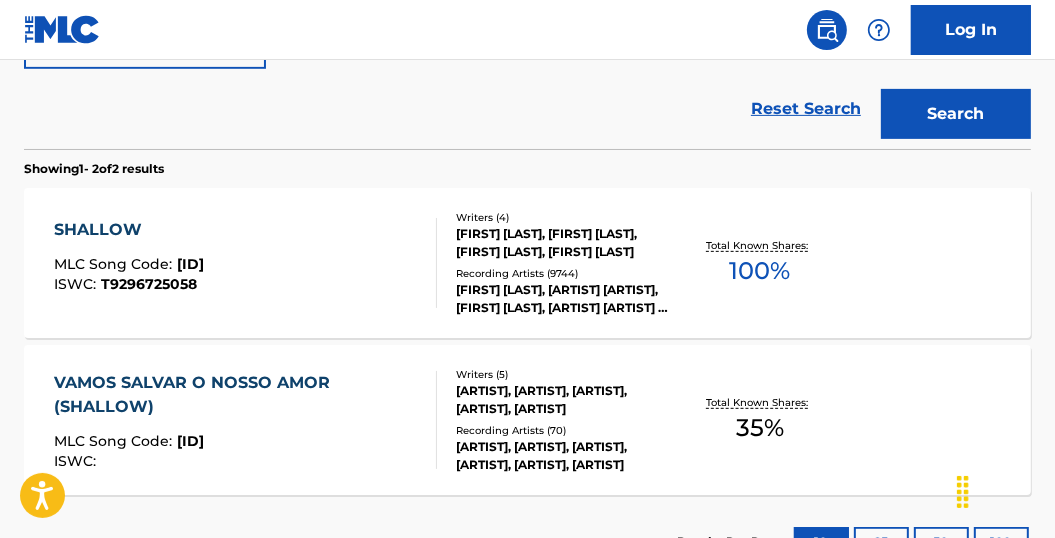scroll, scrollTop: 548, scrollLeft: 0, axis: vertical 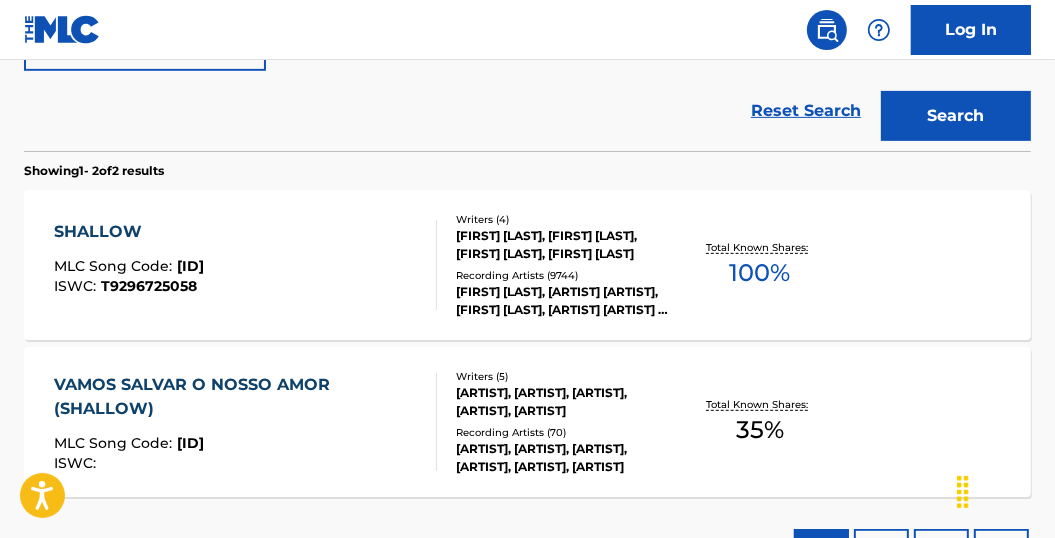 click on "Recording Artists ( 9744 )" at bounding box center (566, 275) 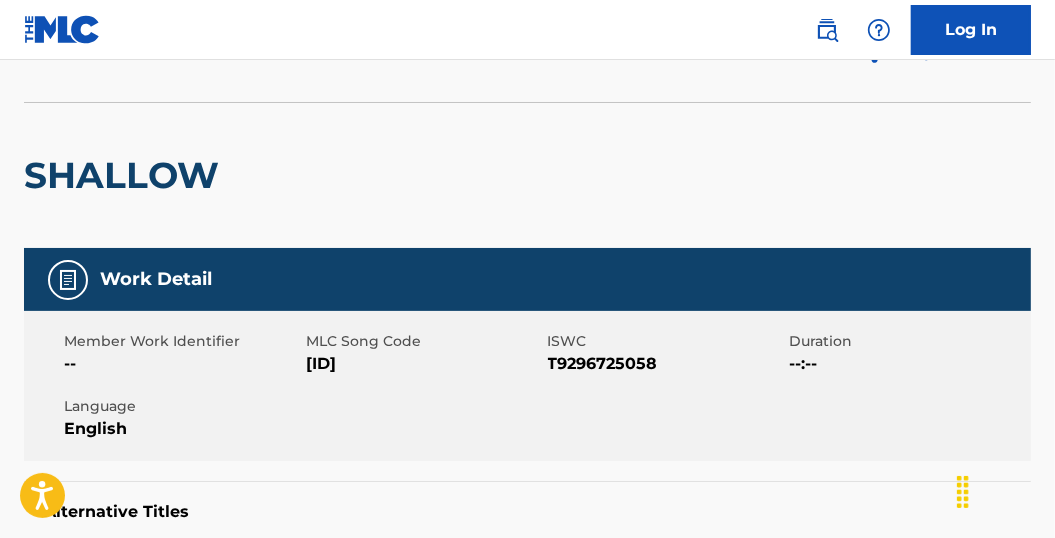 scroll, scrollTop: 0, scrollLeft: 0, axis: both 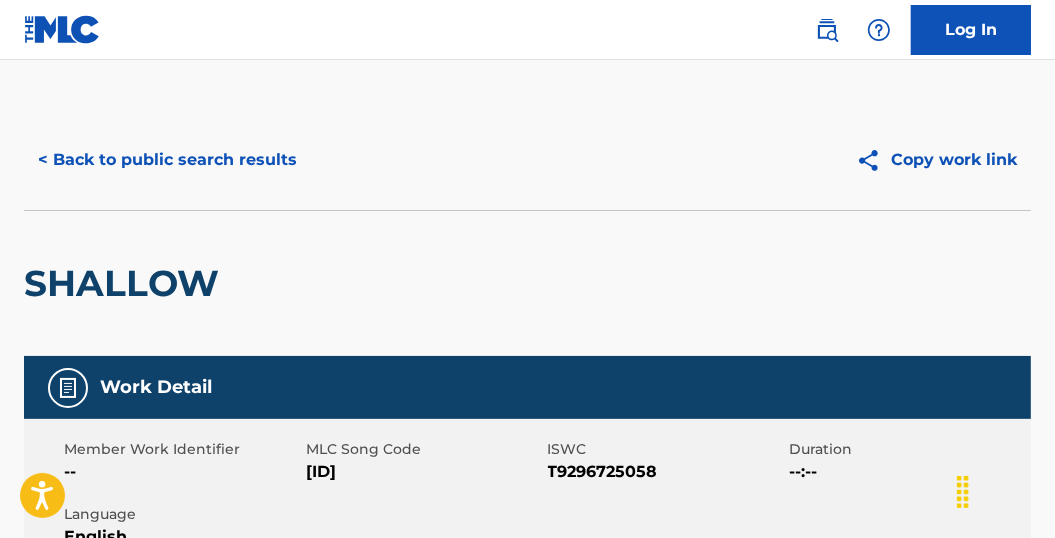 click on "< Back to public search results" at bounding box center (167, 160) 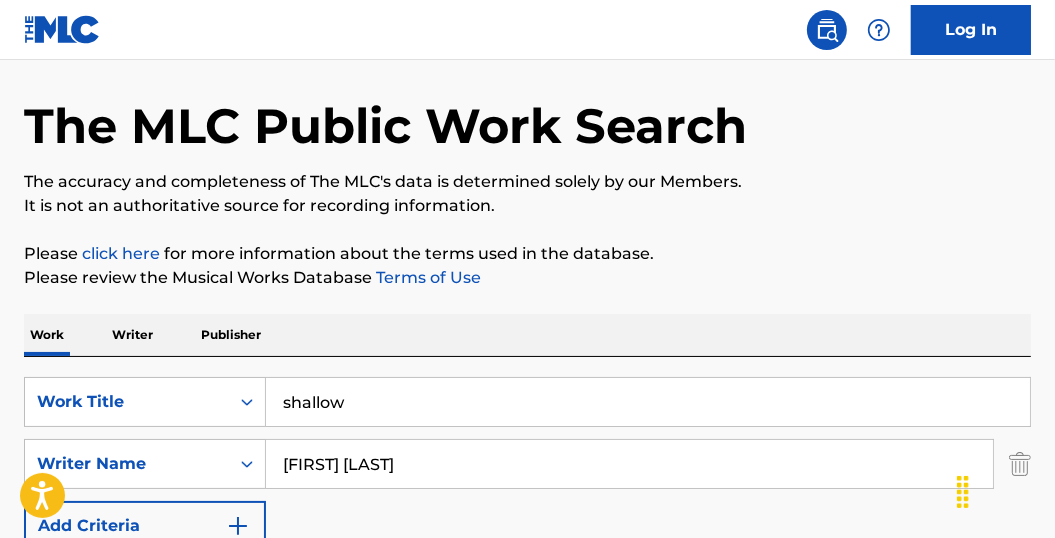 scroll, scrollTop: 35, scrollLeft: 0, axis: vertical 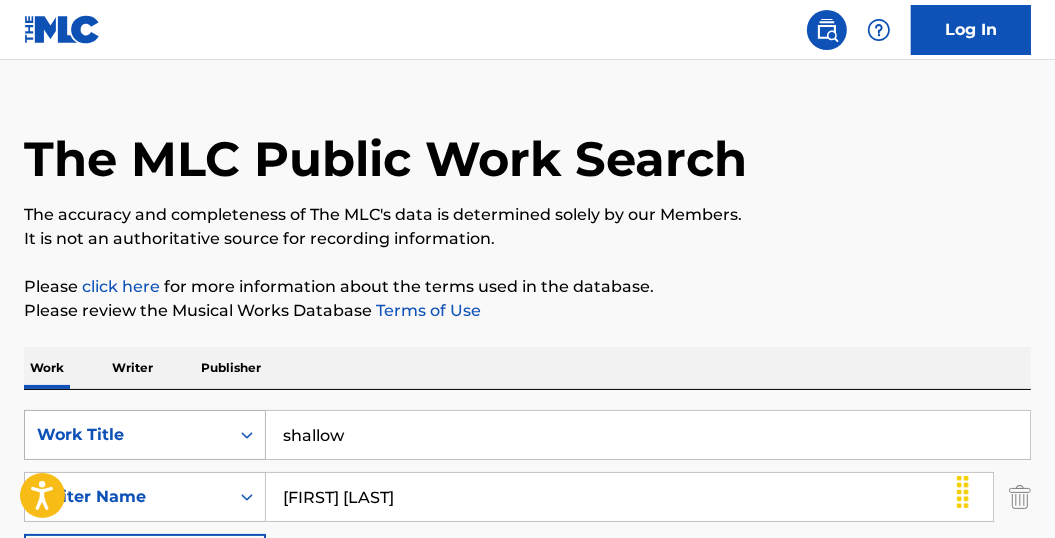 drag, startPoint x: 455, startPoint y: 428, endPoint x: 163, endPoint y: 421, distance: 292.0839 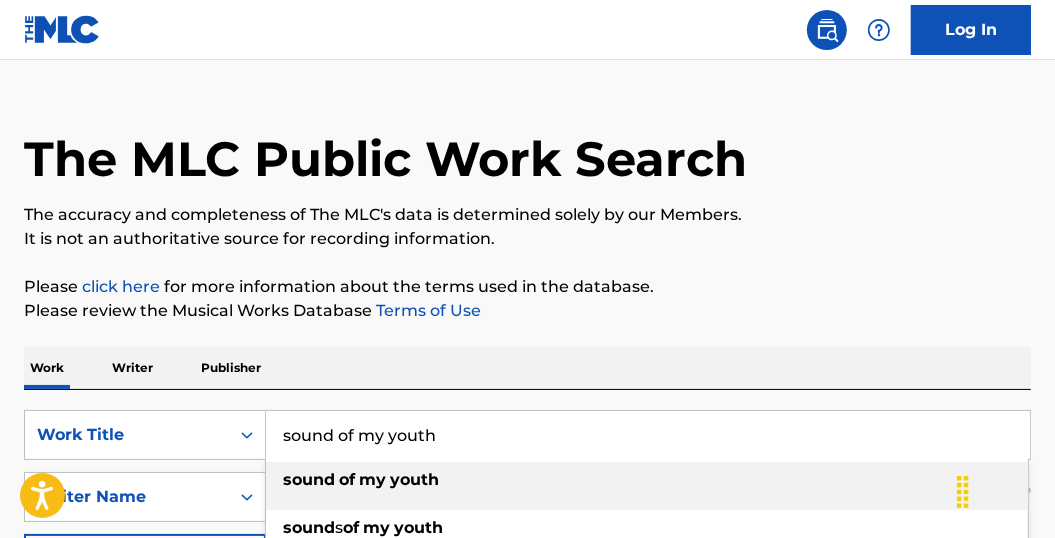 scroll, scrollTop: 156, scrollLeft: 0, axis: vertical 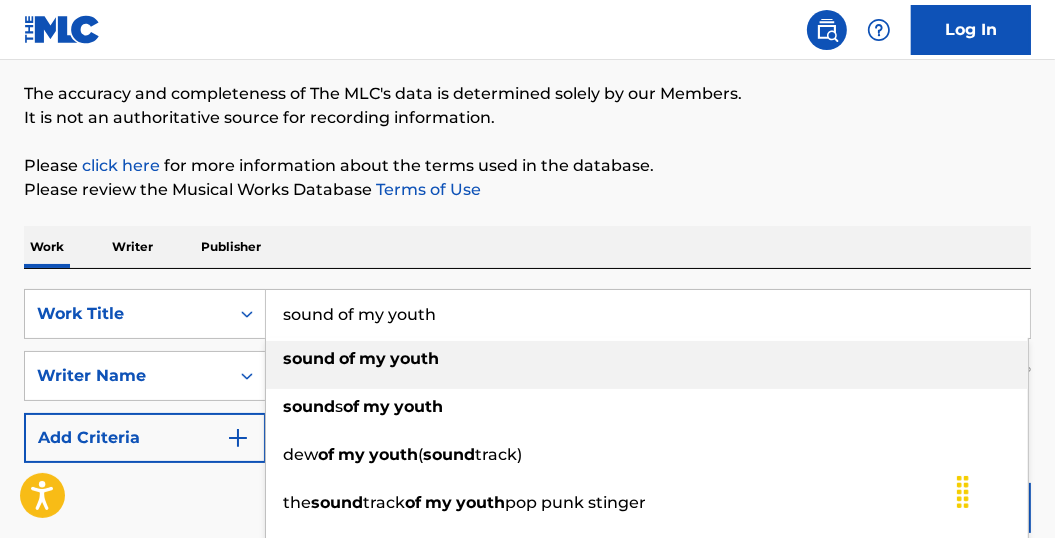 type on "sound of my youth" 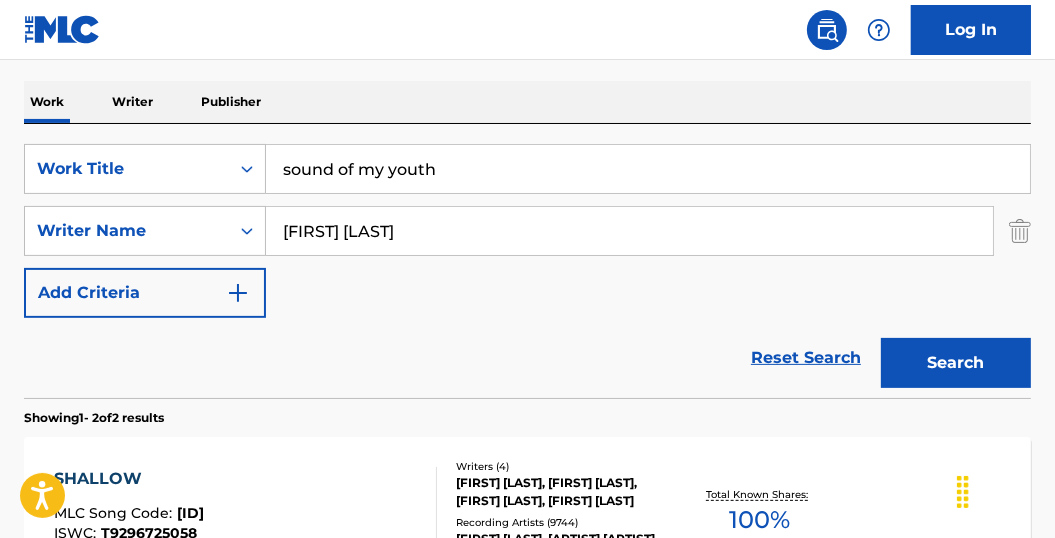 scroll, scrollTop: 300, scrollLeft: 0, axis: vertical 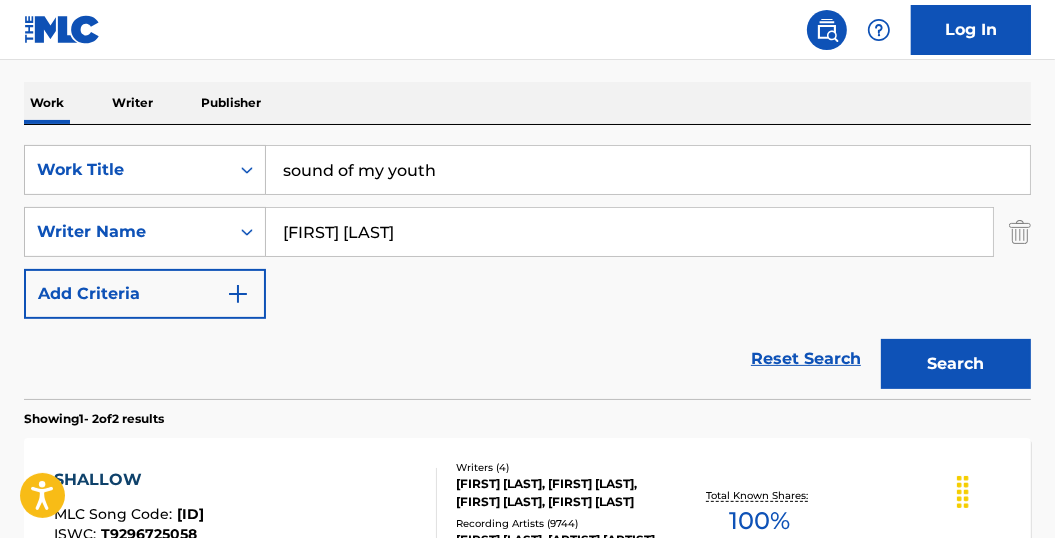 click on "Search" at bounding box center (956, 364) 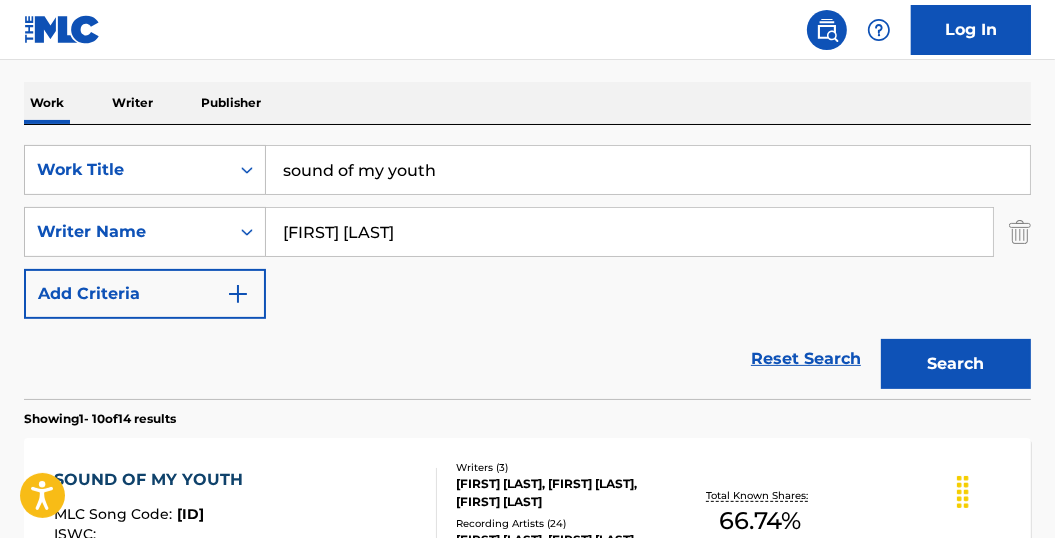 scroll, scrollTop: 440, scrollLeft: 0, axis: vertical 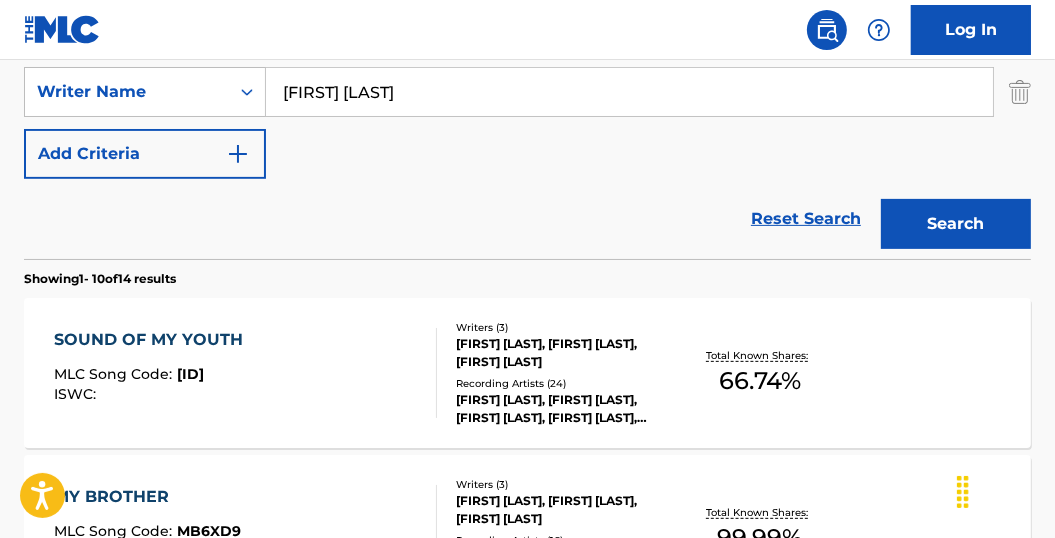 click on "Writers ( 3 ) FREDDIE MONTGOMERY ROBERTS, ANDREW WELLS, ANTHONY ROSSOMANDO Recording Artists ( 24 ) FRED ROBERTS, FRED ROBERTS, FRED ROBERTS, FRED ROBERTS, FRED ROBERTS" at bounding box center (556, 373) 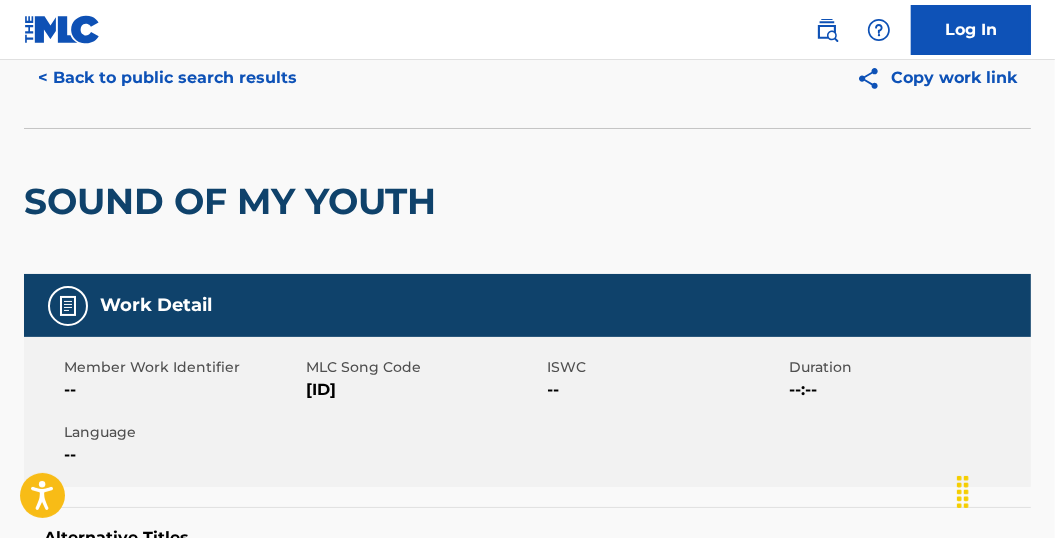 scroll, scrollTop: 0, scrollLeft: 0, axis: both 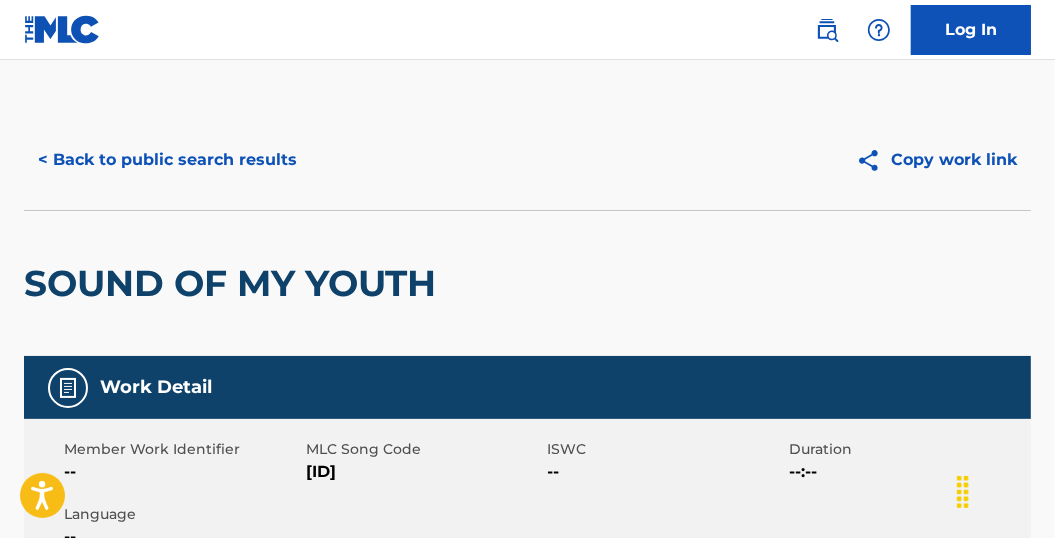 click on "< Back to public search results" at bounding box center [167, 160] 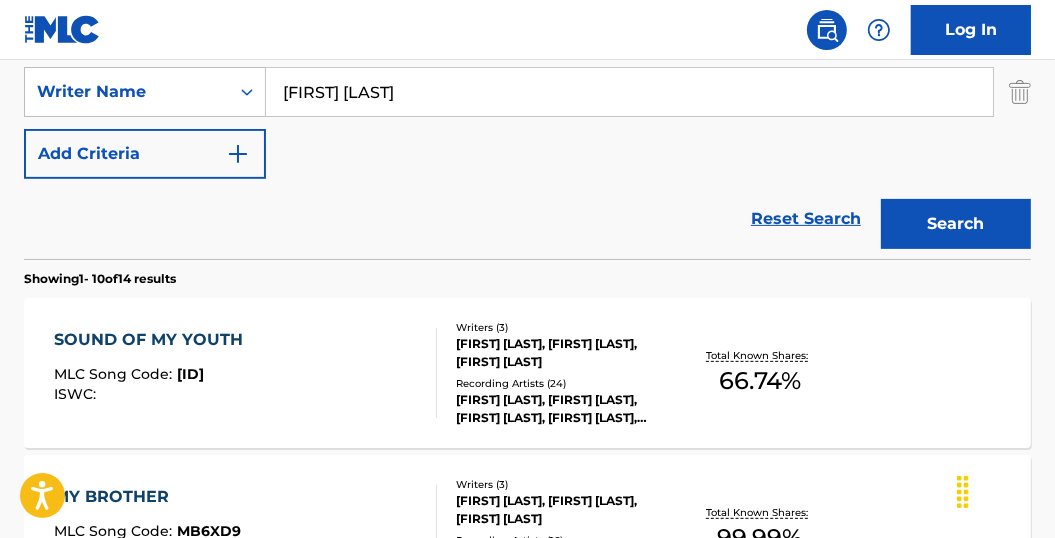 scroll, scrollTop: 350, scrollLeft: 0, axis: vertical 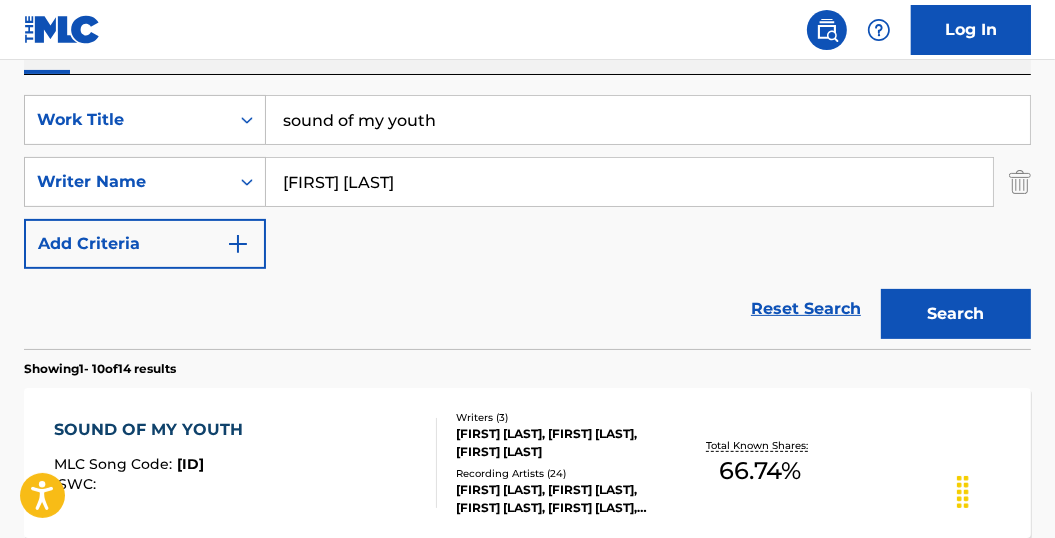 drag, startPoint x: 492, startPoint y: 196, endPoint x: 328, endPoint y: 189, distance: 164.14932 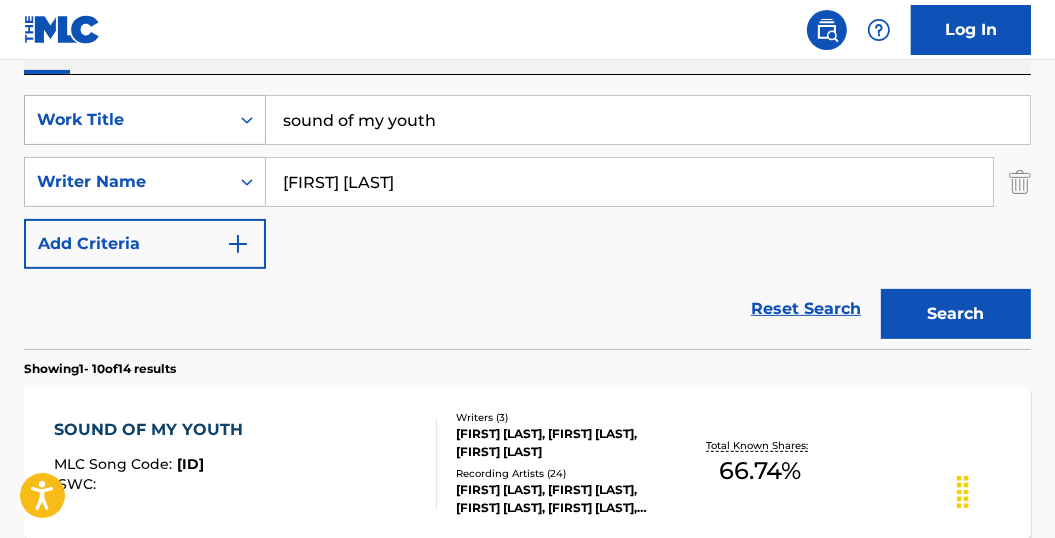 drag, startPoint x: 460, startPoint y: 118, endPoint x: 180, endPoint y: 132, distance: 280.3498 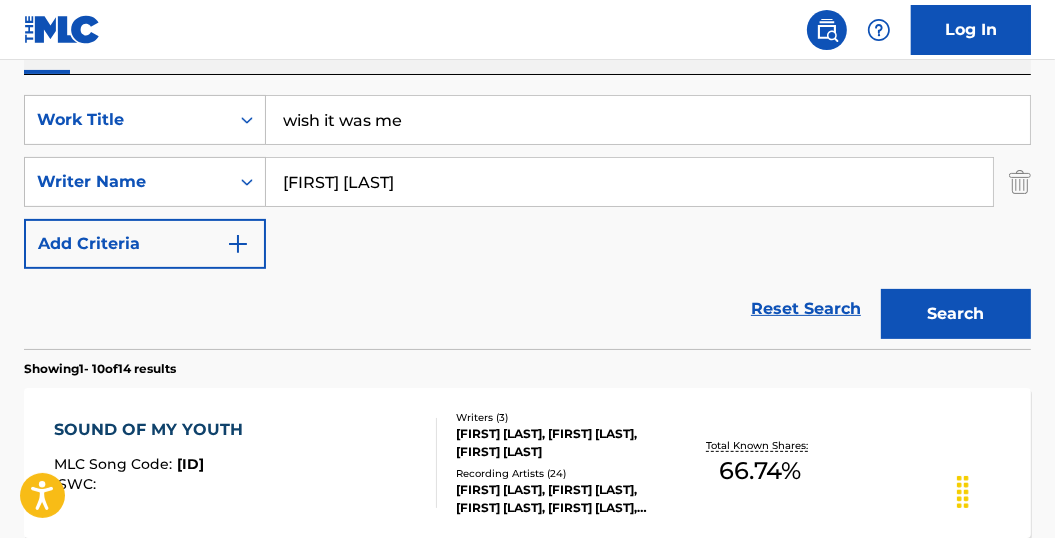type on "wish it was me" 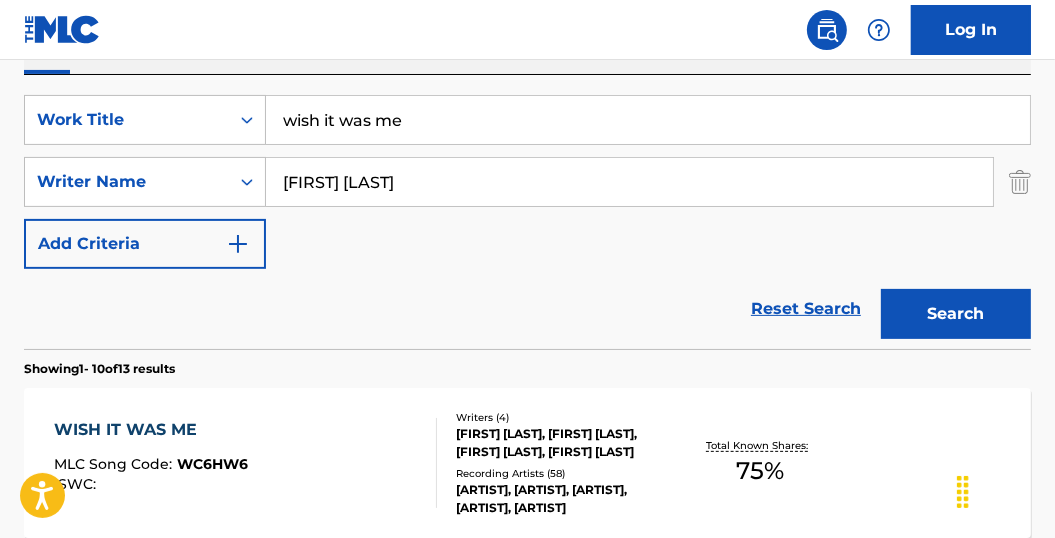 click on "WISH IT WAS ME" at bounding box center (151, 430) 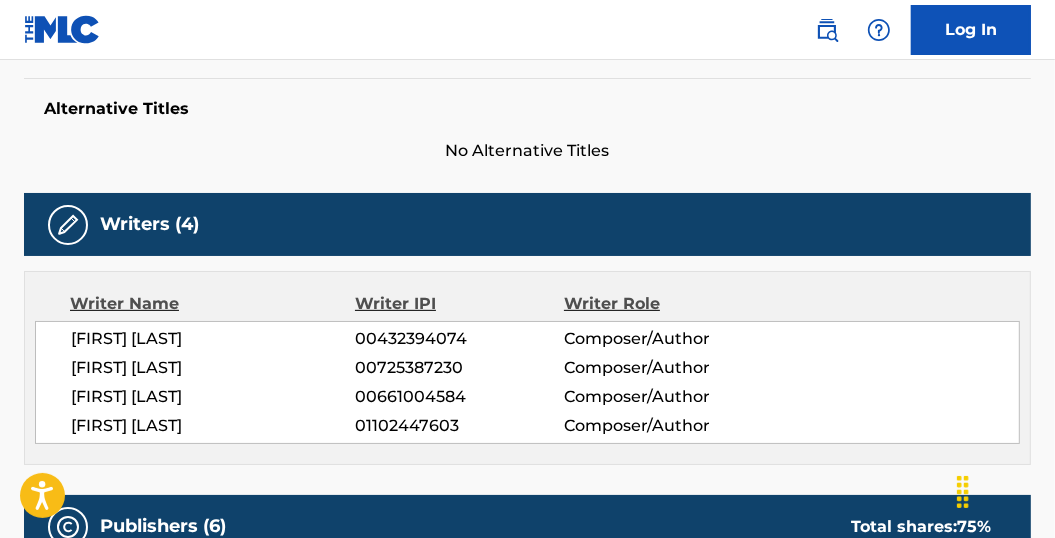 scroll, scrollTop: 512, scrollLeft: 0, axis: vertical 